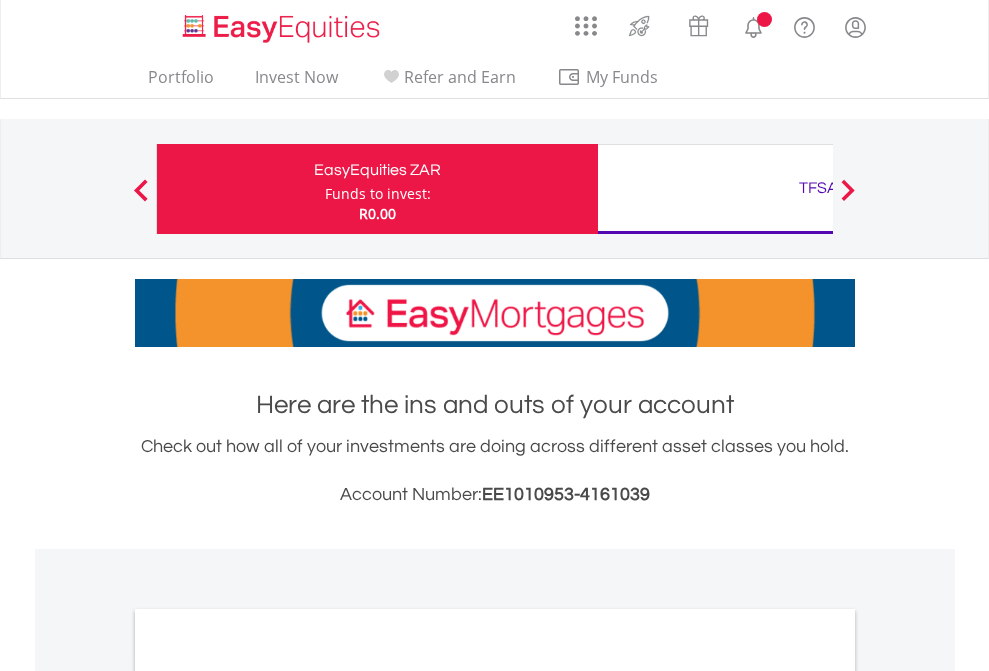scroll, scrollTop: 0, scrollLeft: 0, axis: both 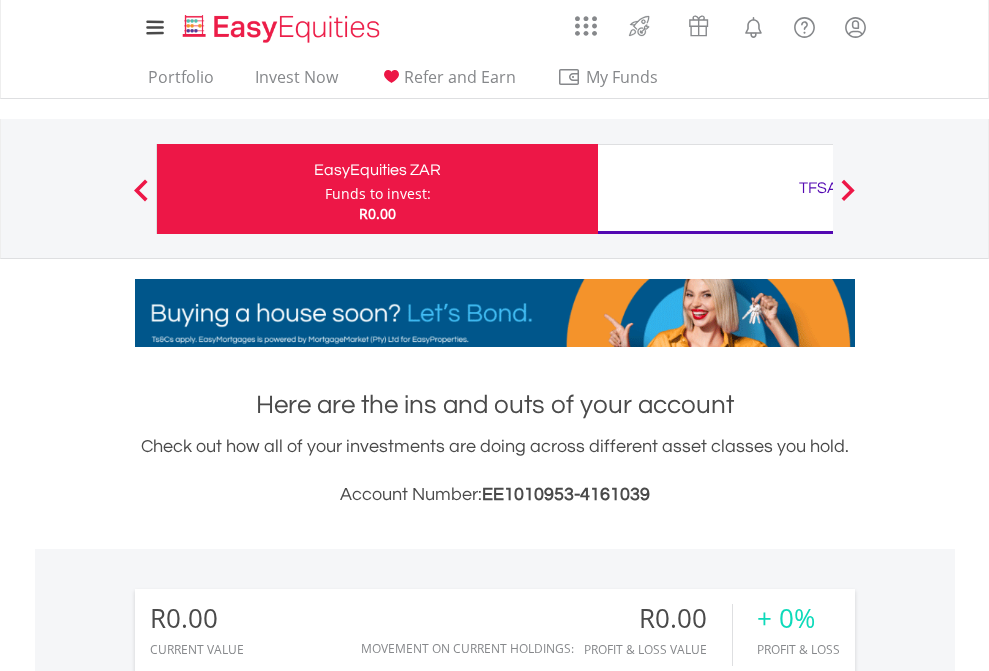 click on "Funds to invest:" at bounding box center (378, 194) 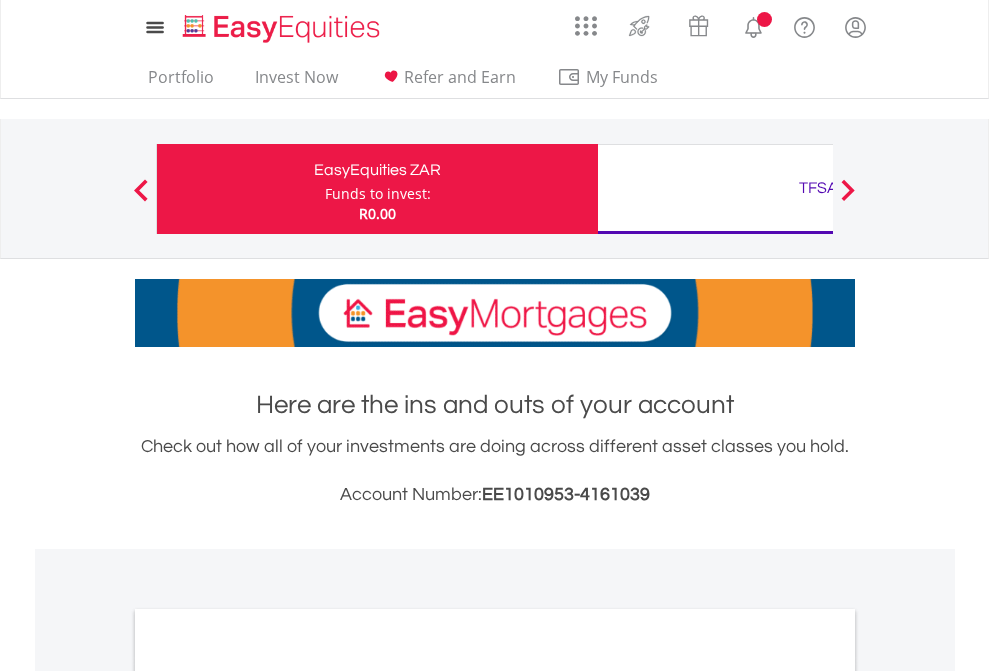 scroll, scrollTop: 0, scrollLeft: 0, axis: both 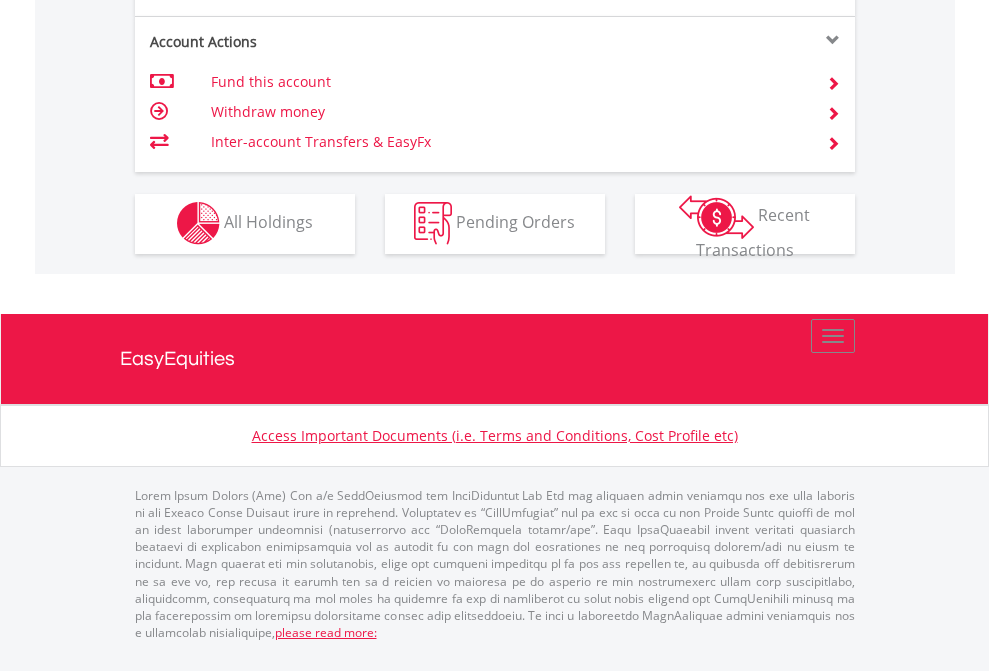 click on "Investment types" at bounding box center [706, -353] 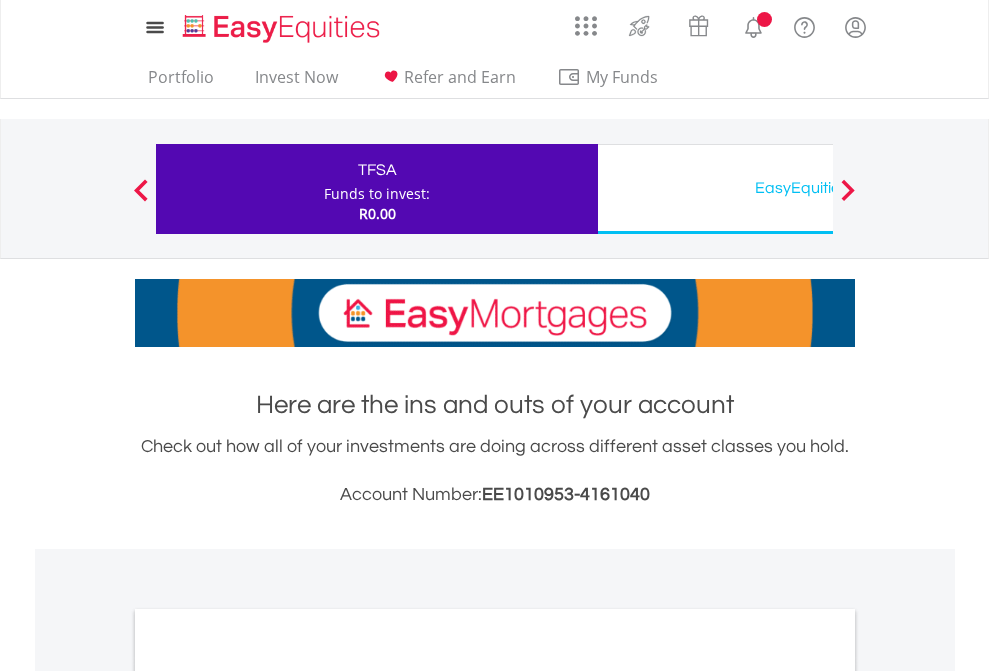 scroll, scrollTop: 0, scrollLeft: 0, axis: both 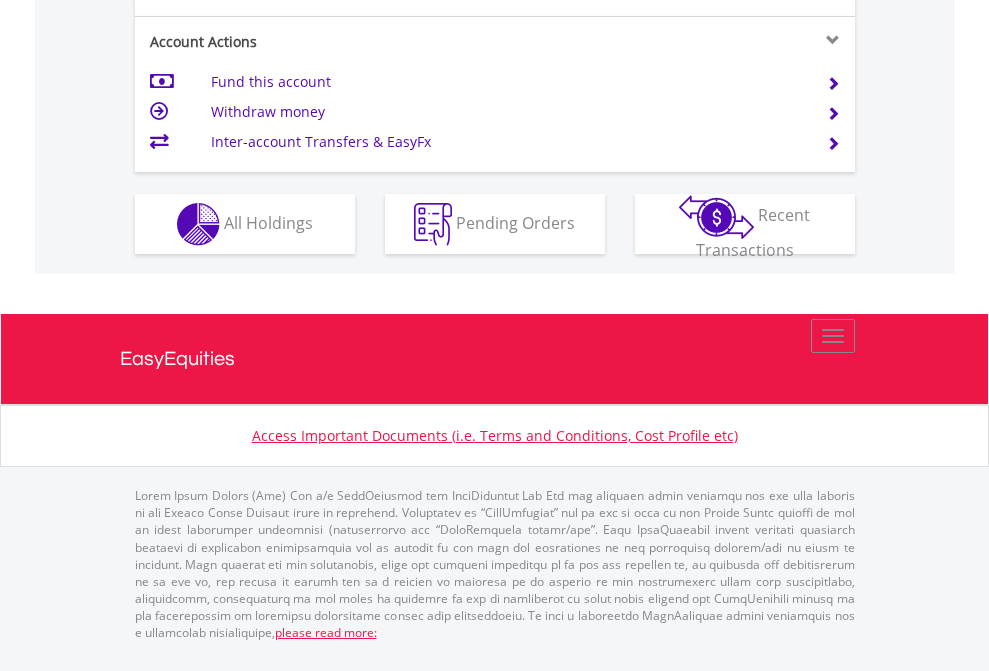 click on "Investment types" at bounding box center [706, -337] 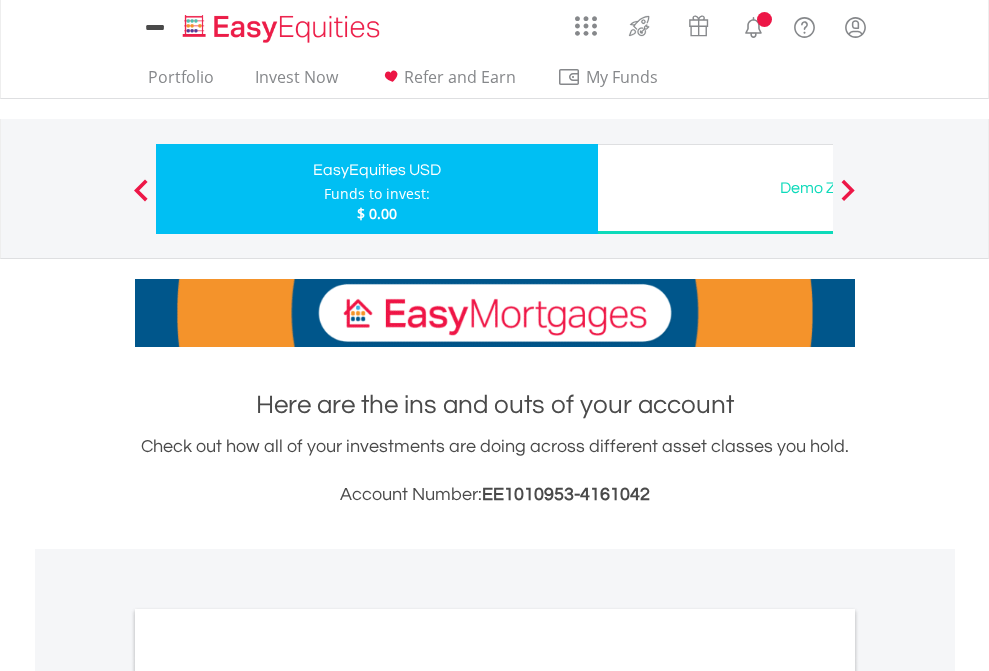 scroll, scrollTop: 0, scrollLeft: 0, axis: both 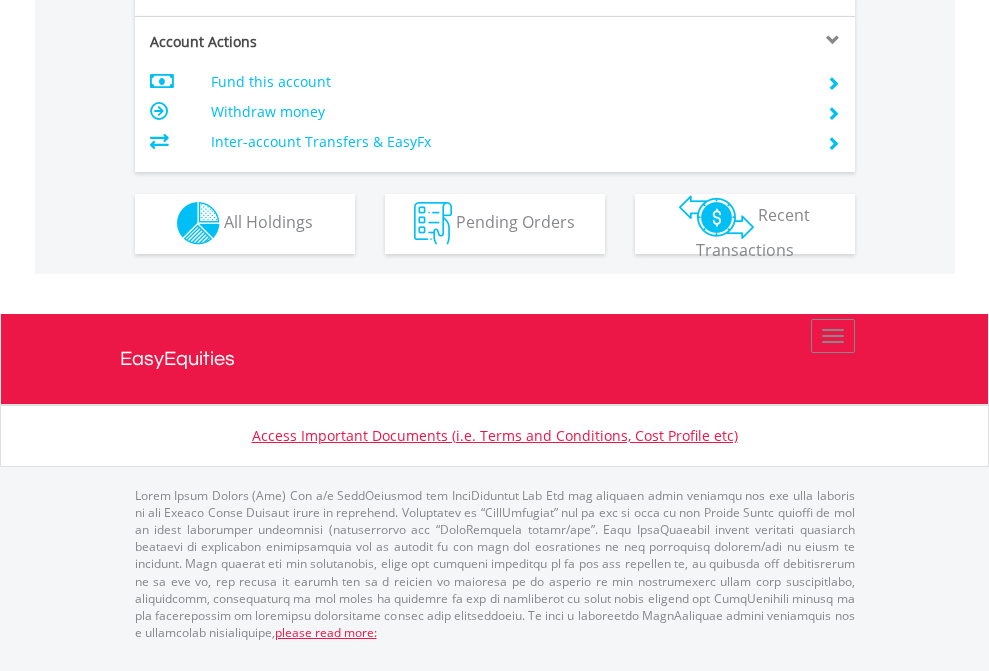 click on "Investment types" at bounding box center [706, -353] 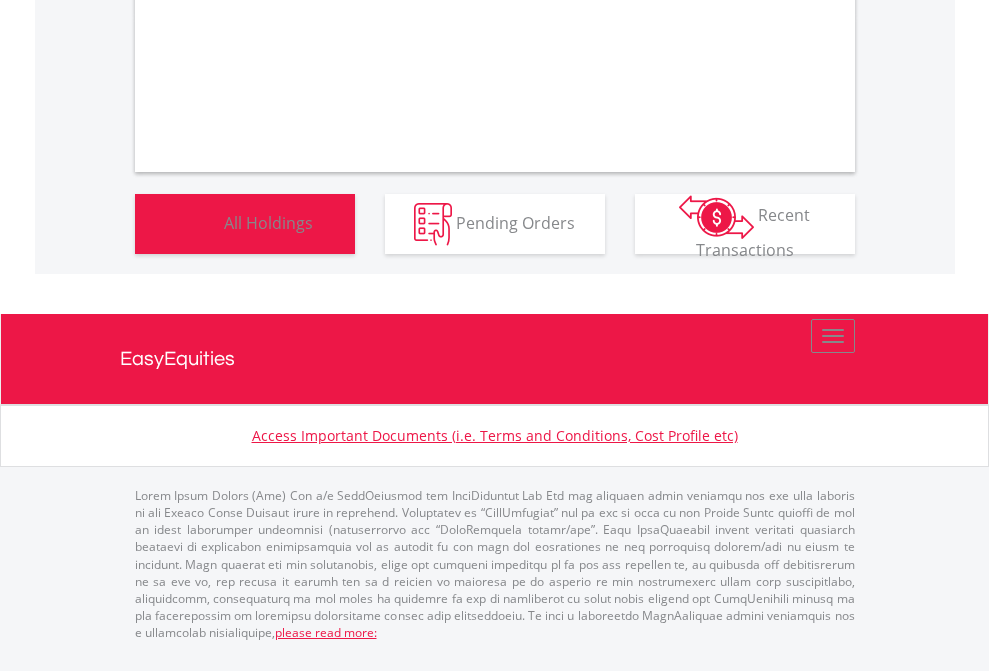 click on "All Holdings" at bounding box center (268, 222) 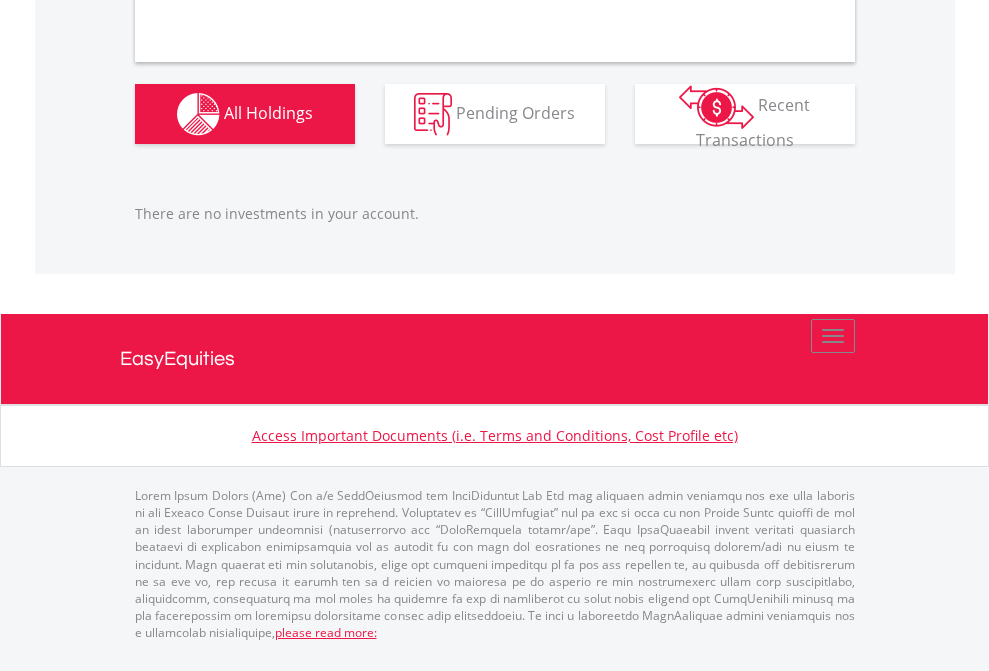 scroll, scrollTop: 1980, scrollLeft: 0, axis: vertical 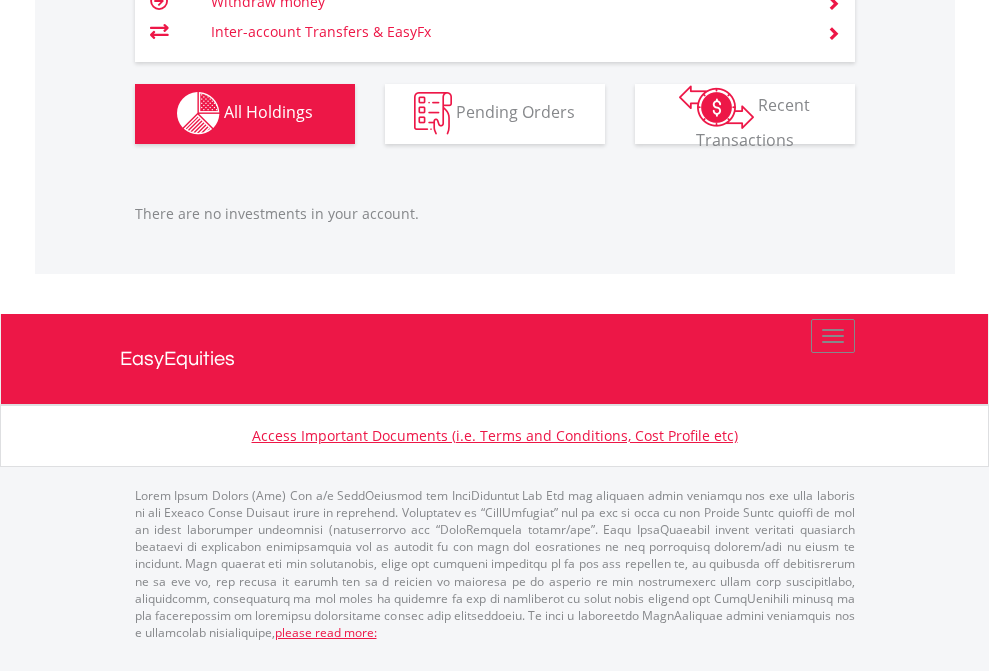 click on "TFSA" at bounding box center [818, -1142] 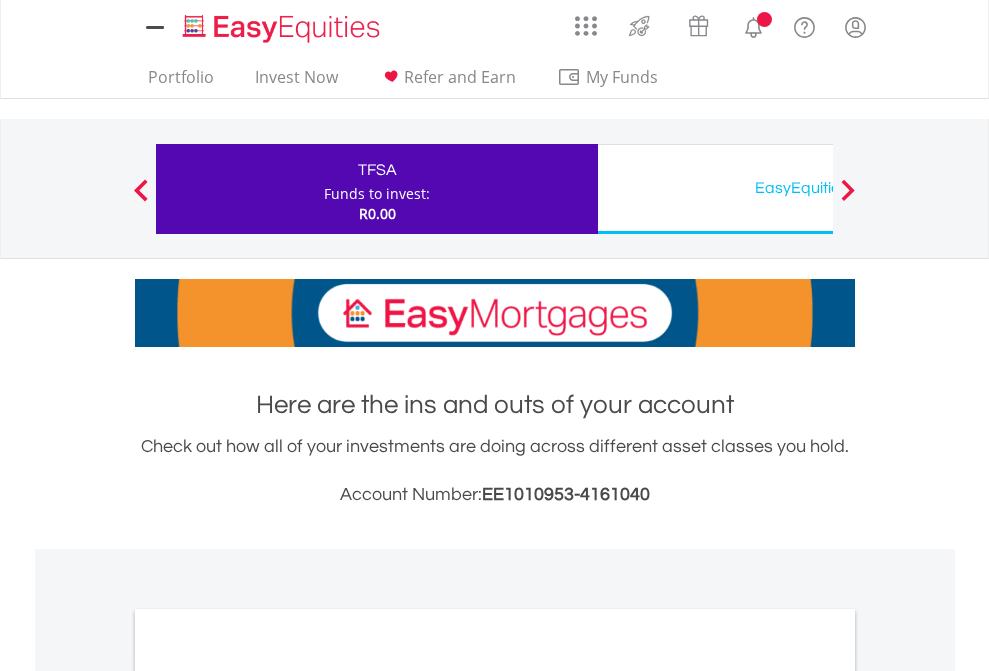 scroll, scrollTop: 1202, scrollLeft: 0, axis: vertical 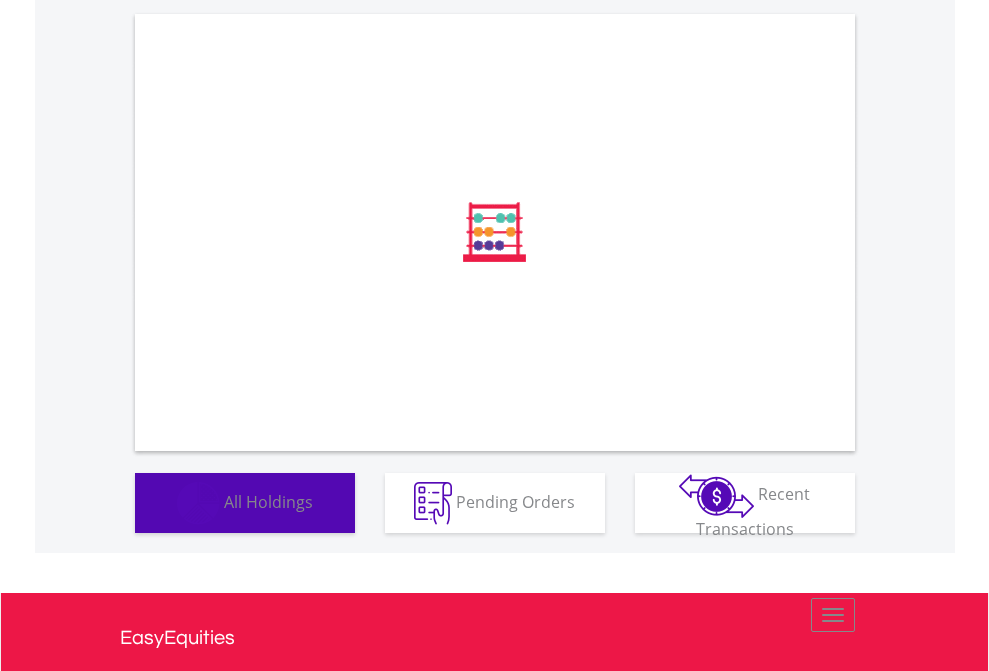 click on "All Holdings" at bounding box center [268, 501] 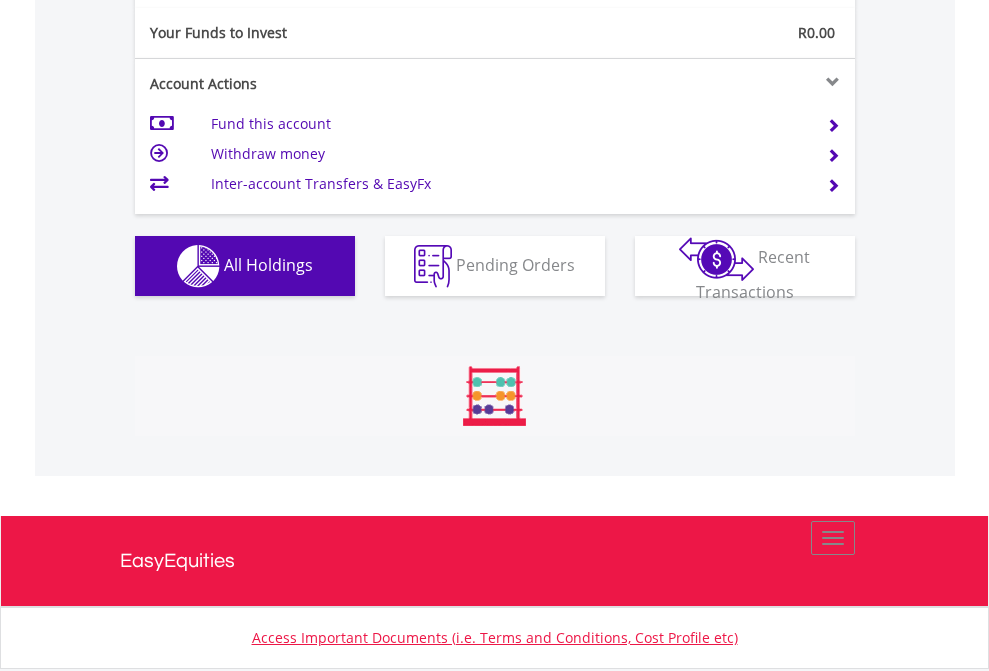 scroll, scrollTop: 999808, scrollLeft: 999687, axis: both 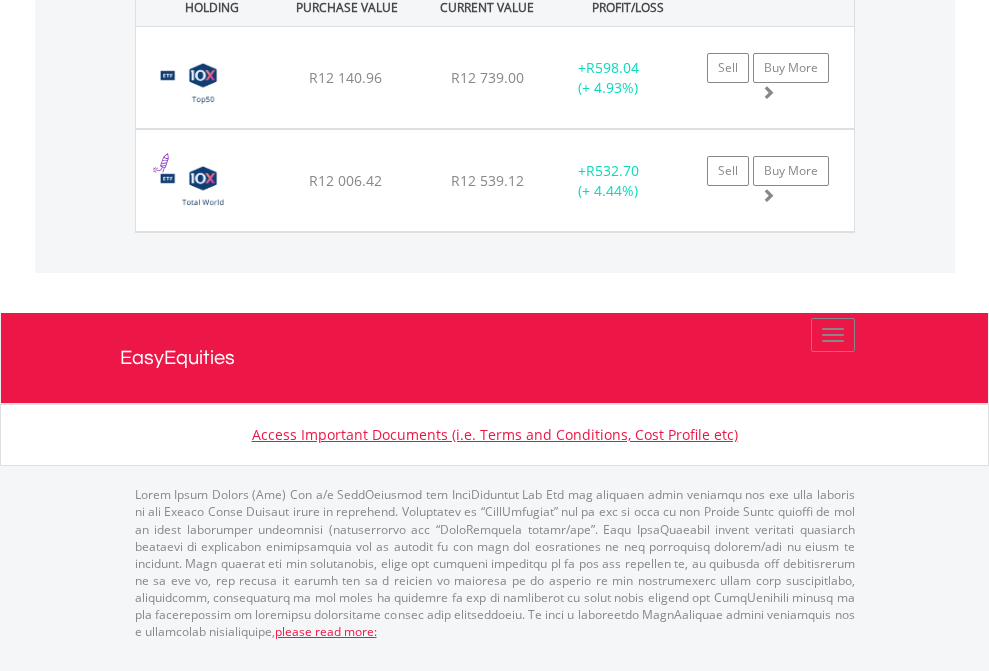 click on "EasyEquities USD" at bounding box center (818, -1442) 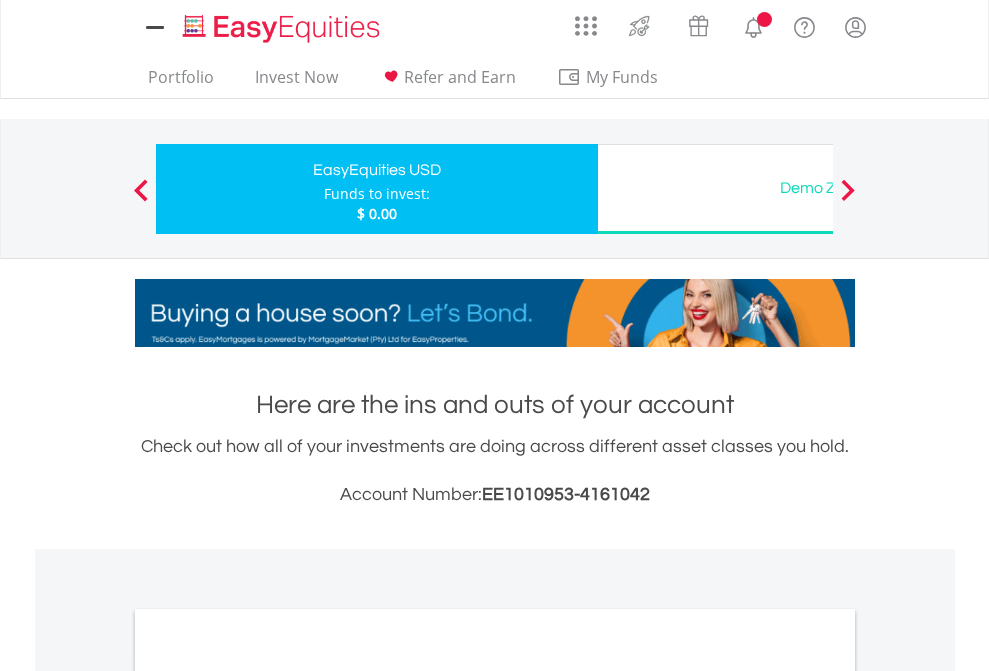 click on "All Holdings" at bounding box center [268, 1096] 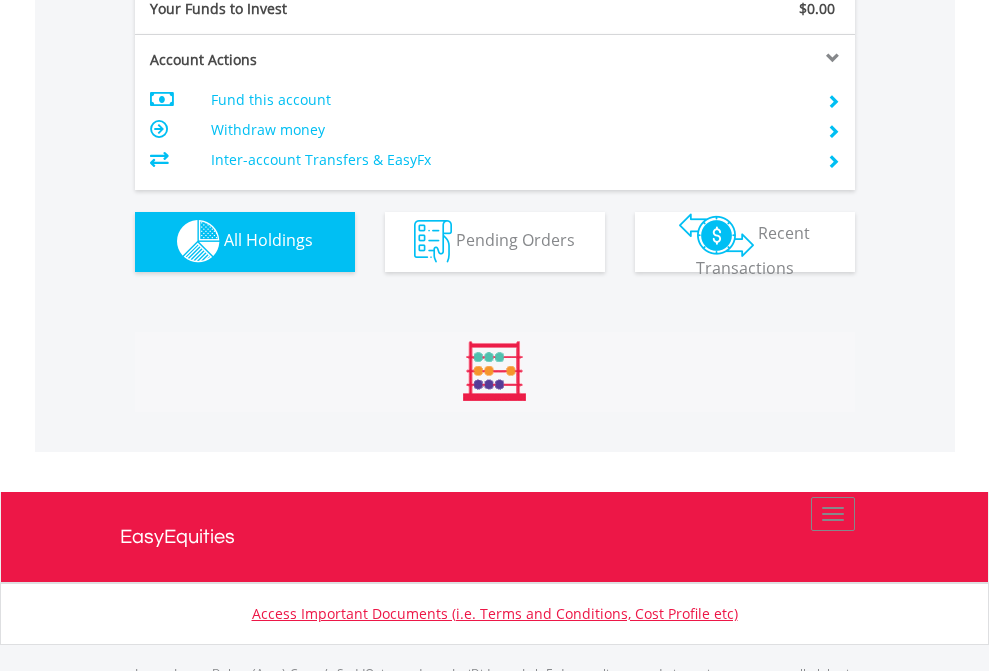 scroll, scrollTop: 999808, scrollLeft: 999687, axis: both 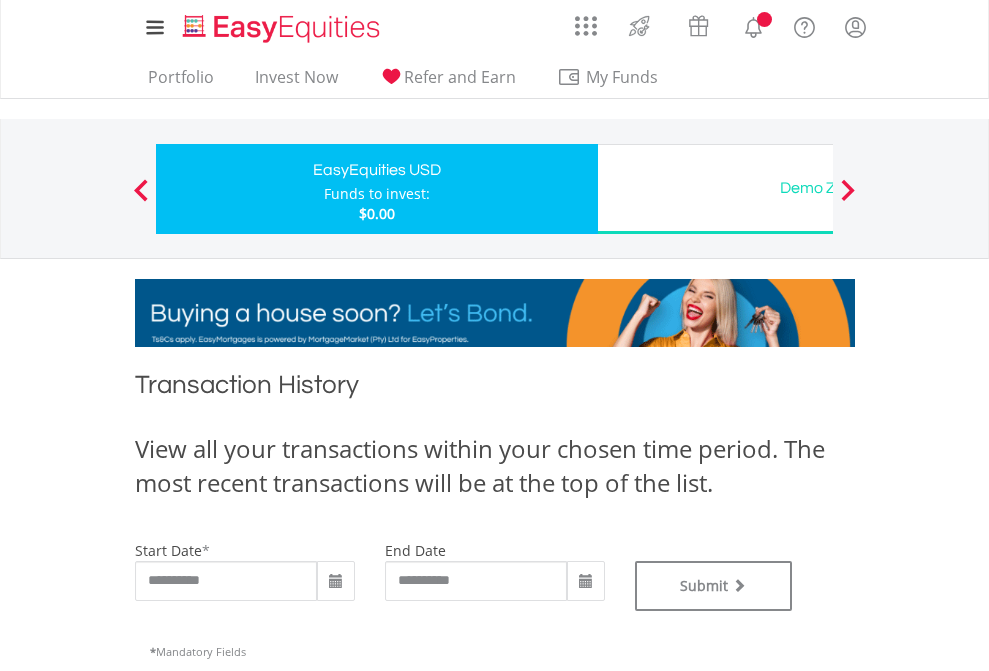 type on "**********" 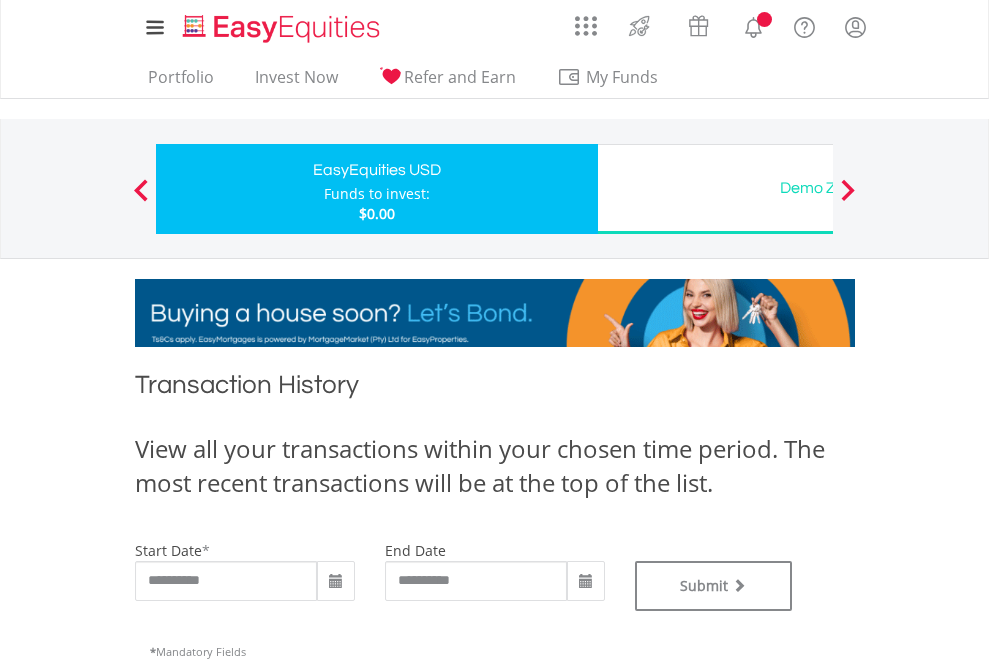 type on "**********" 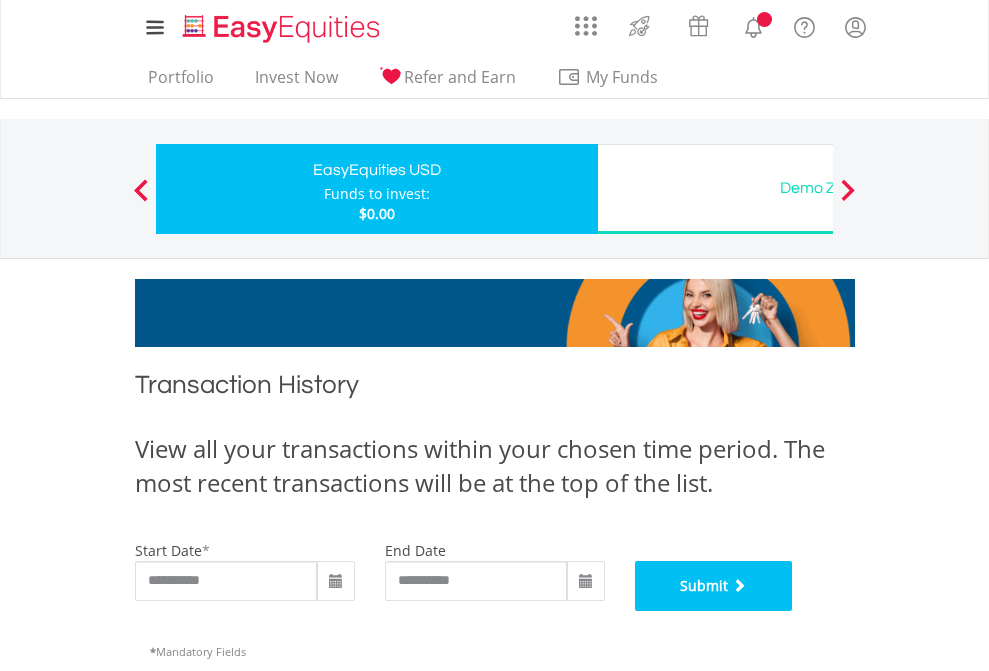 click on "Submit" at bounding box center [714, 586] 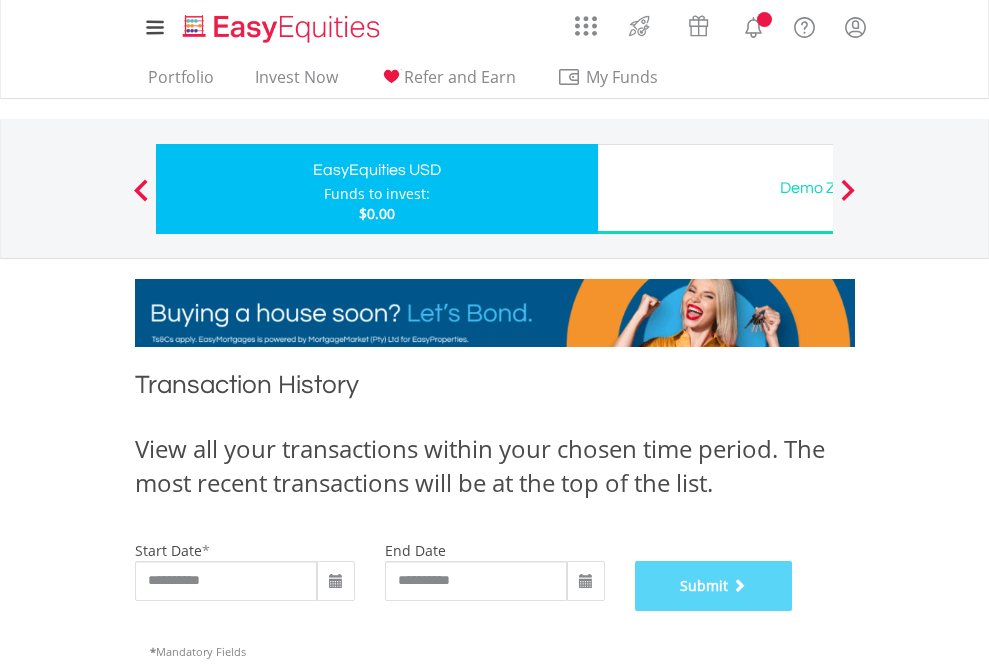 scroll, scrollTop: 811, scrollLeft: 0, axis: vertical 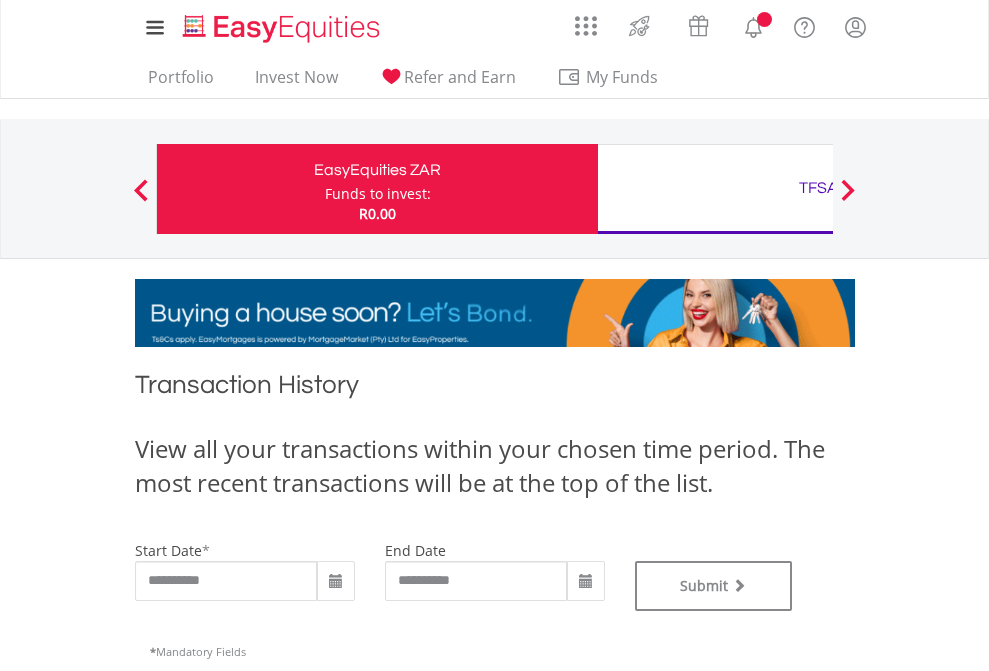 click on "TFSA" at bounding box center [818, 188] 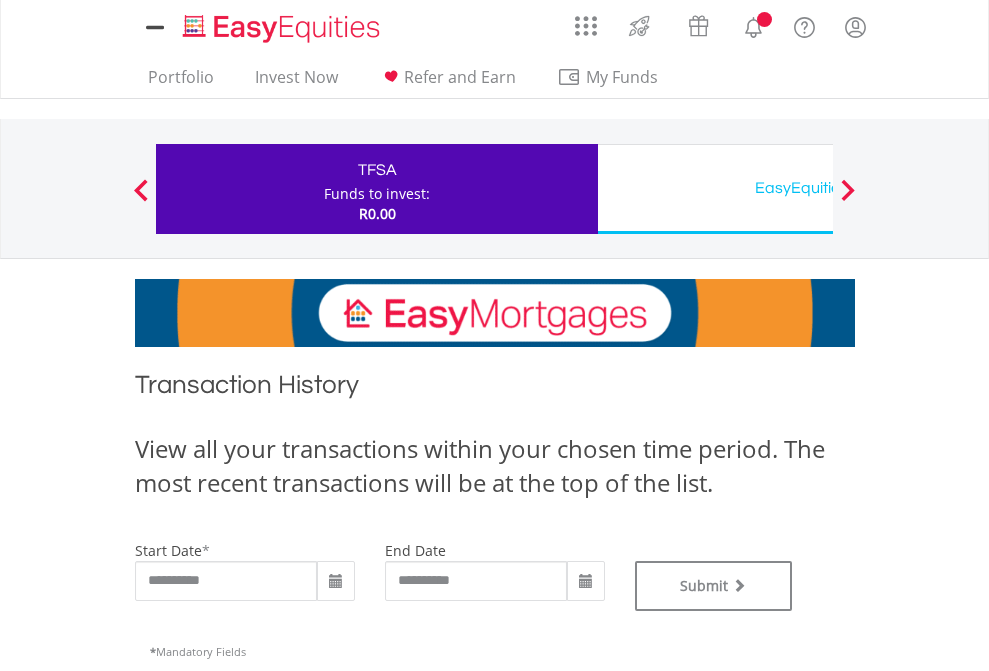 scroll, scrollTop: 0, scrollLeft: 0, axis: both 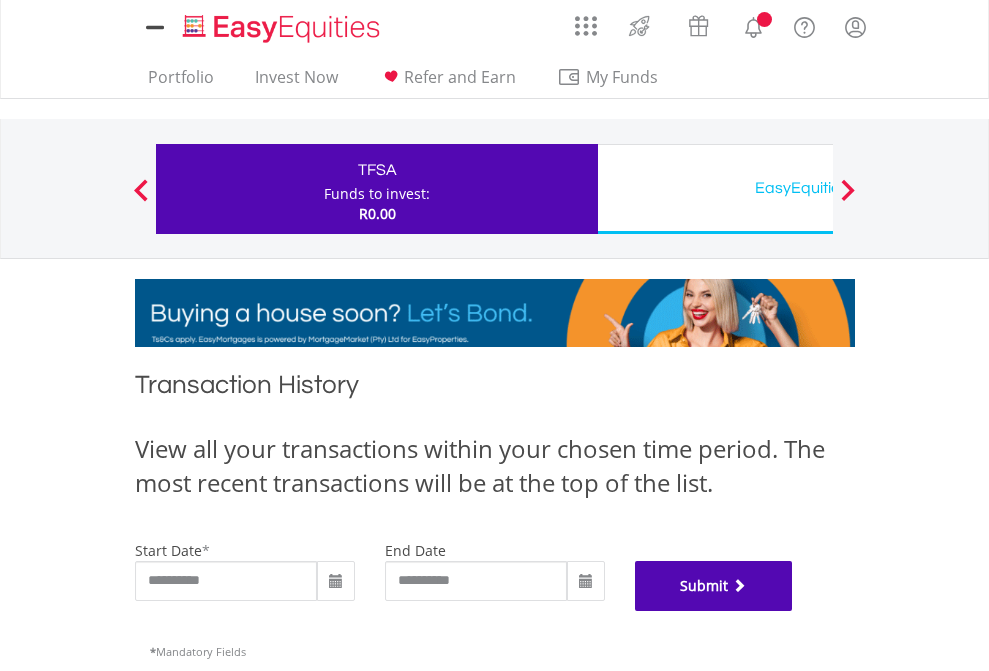 click on "Submit" at bounding box center [714, 586] 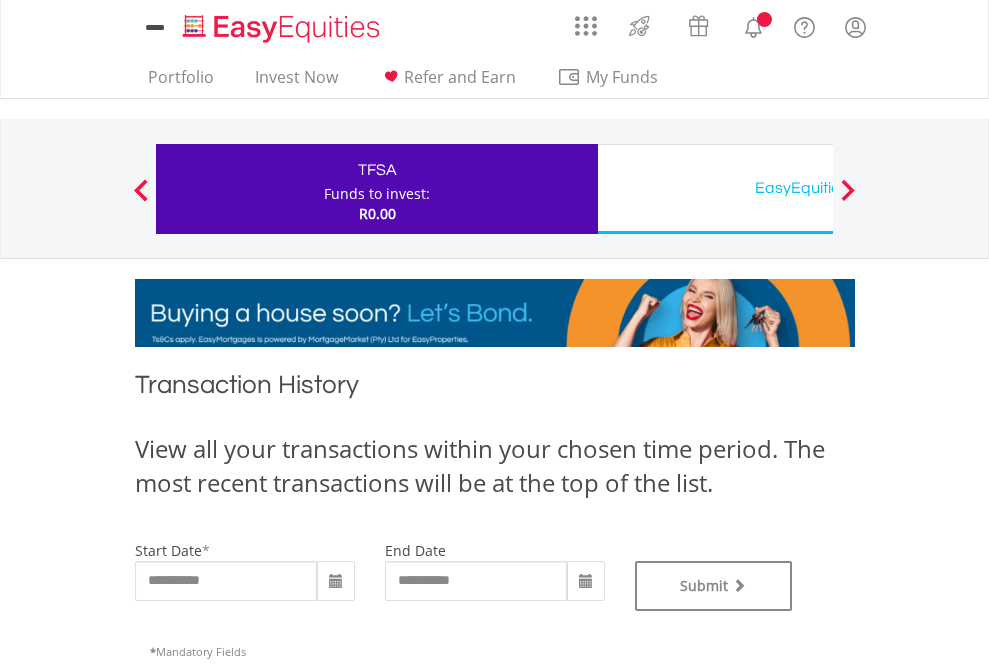 scroll, scrollTop: 0, scrollLeft: 0, axis: both 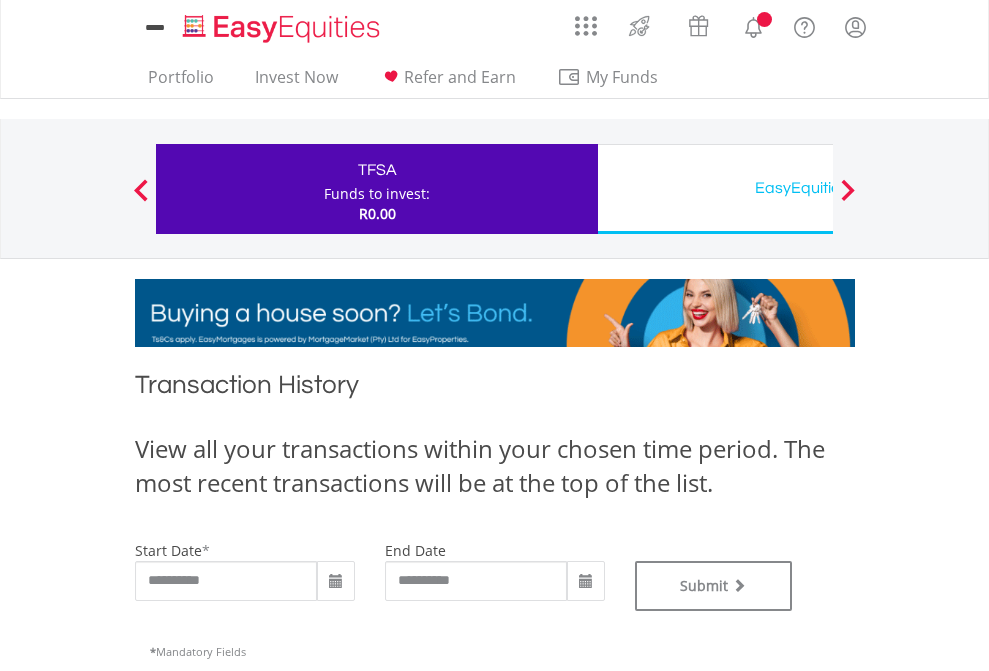 click on "EasyEquities USD" at bounding box center [818, 188] 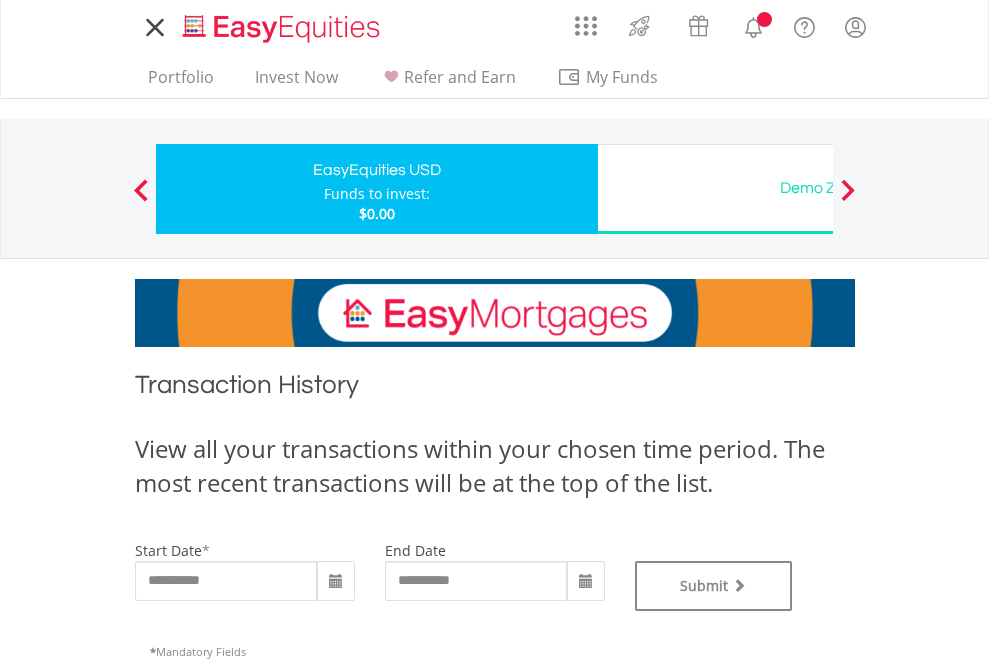 scroll, scrollTop: 0, scrollLeft: 0, axis: both 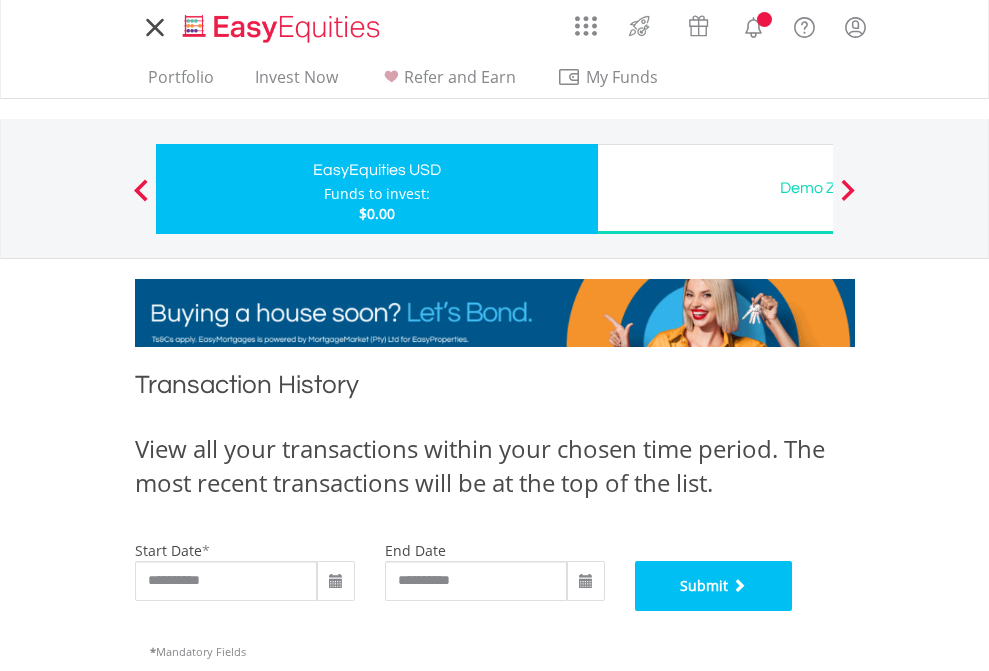 click on "Submit" at bounding box center [714, 586] 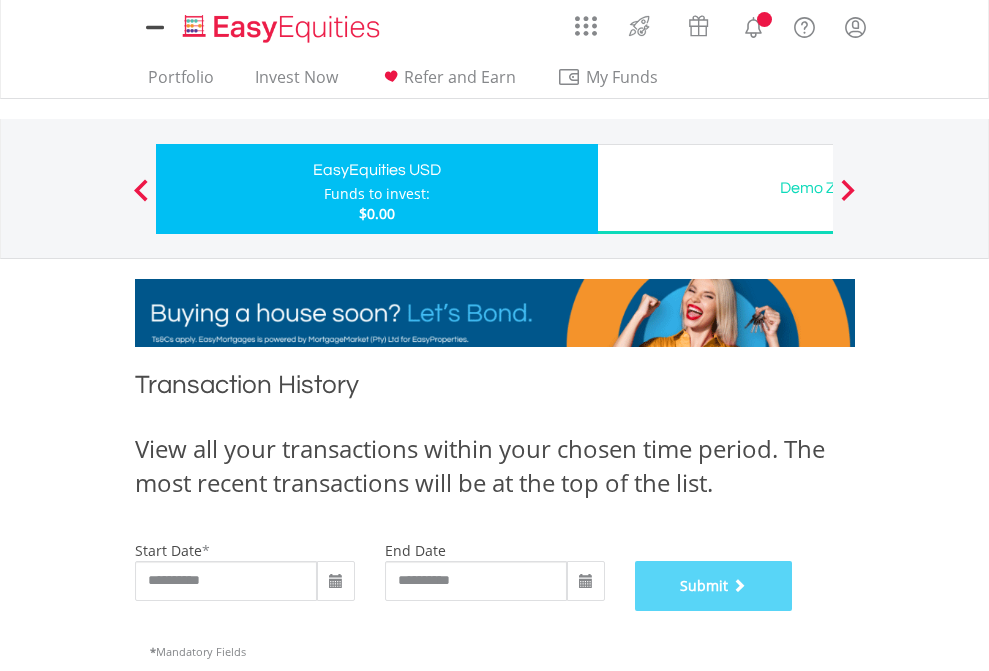 scroll, scrollTop: 811, scrollLeft: 0, axis: vertical 